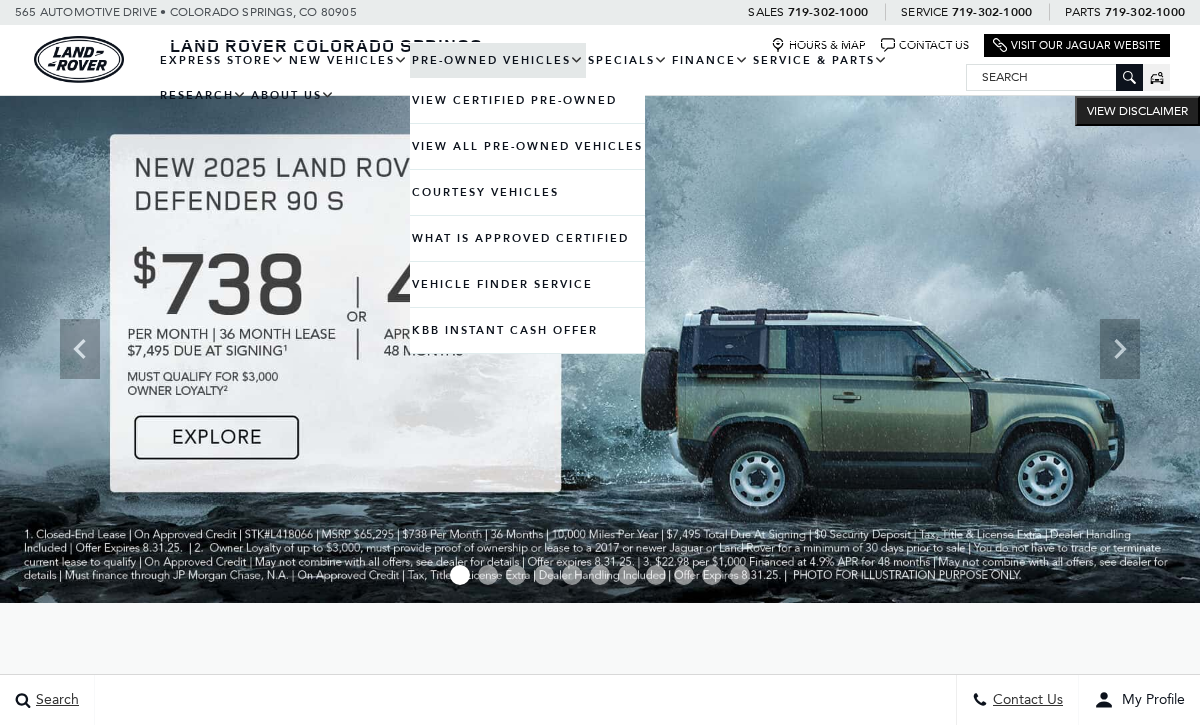 scroll, scrollTop: 0, scrollLeft: 0, axis: both 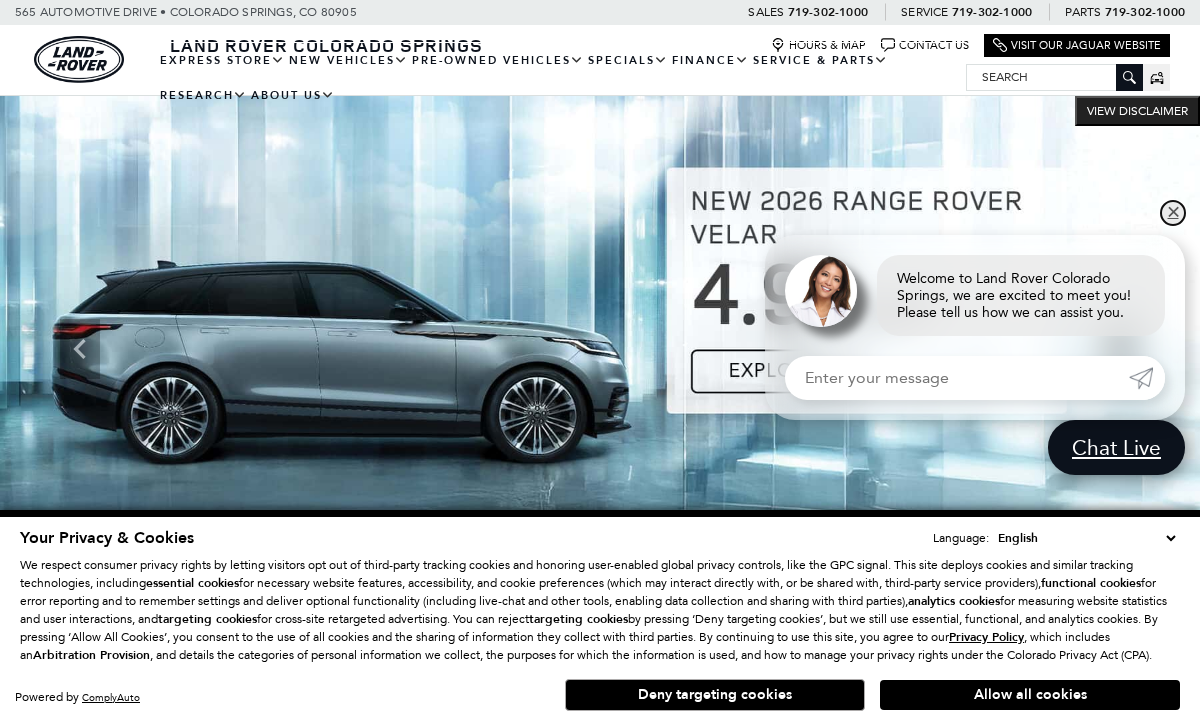 click on "✕" at bounding box center [1173, 213] 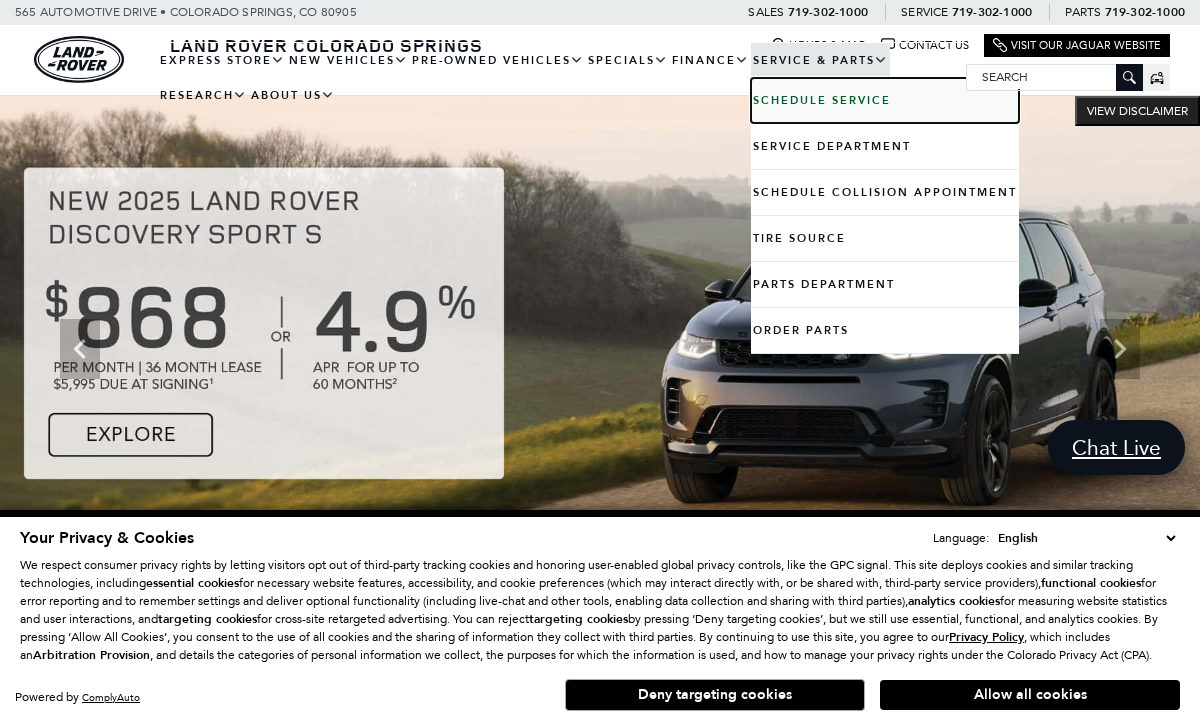 click on "Schedule Service" at bounding box center [885, 100] 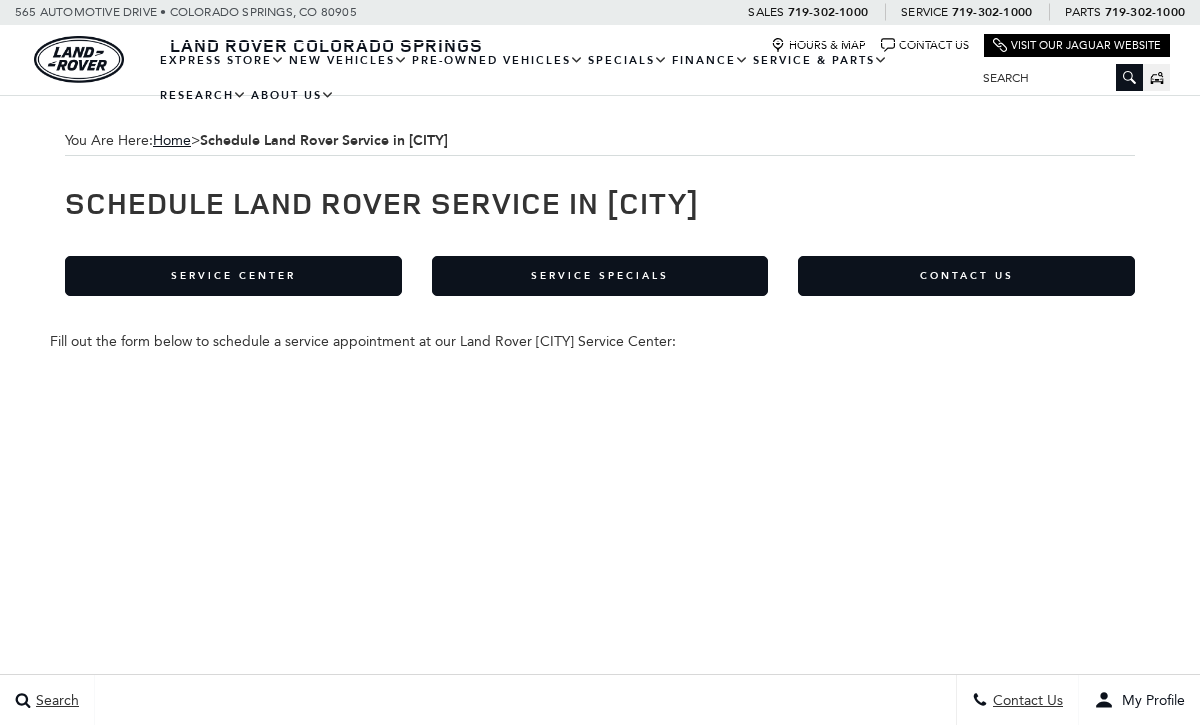 scroll, scrollTop: 0, scrollLeft: 0, axis: both 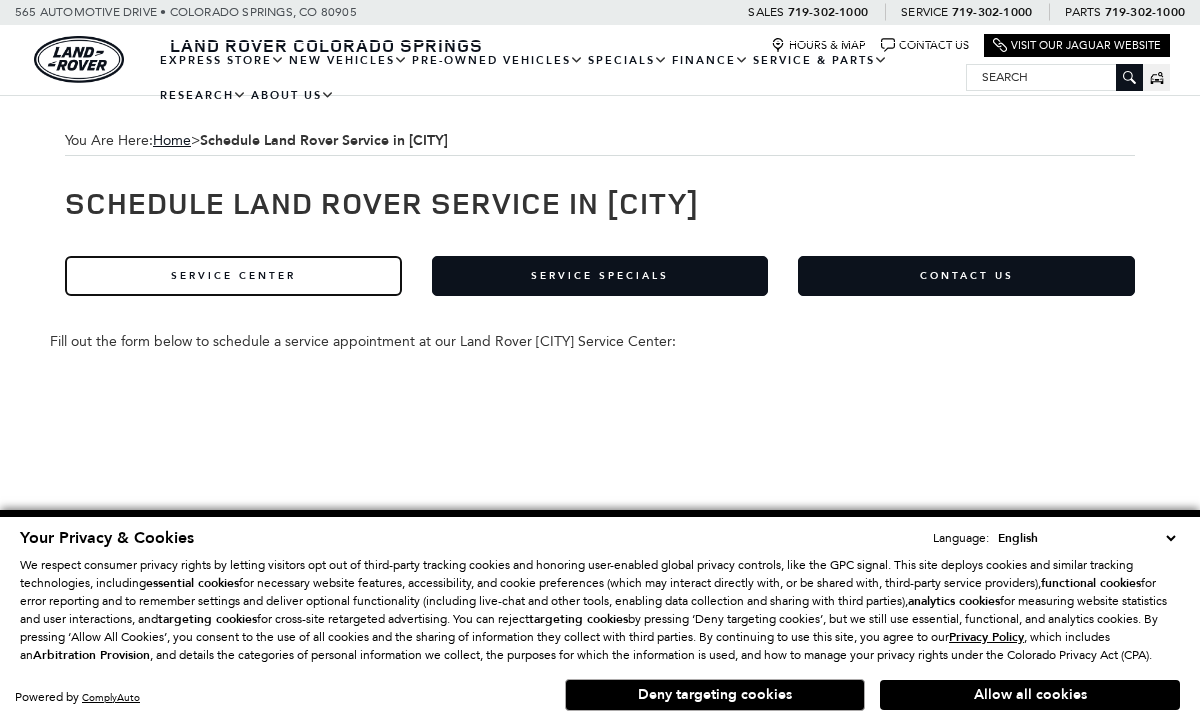 click on "Service Center" at bounding box center (233, 276) 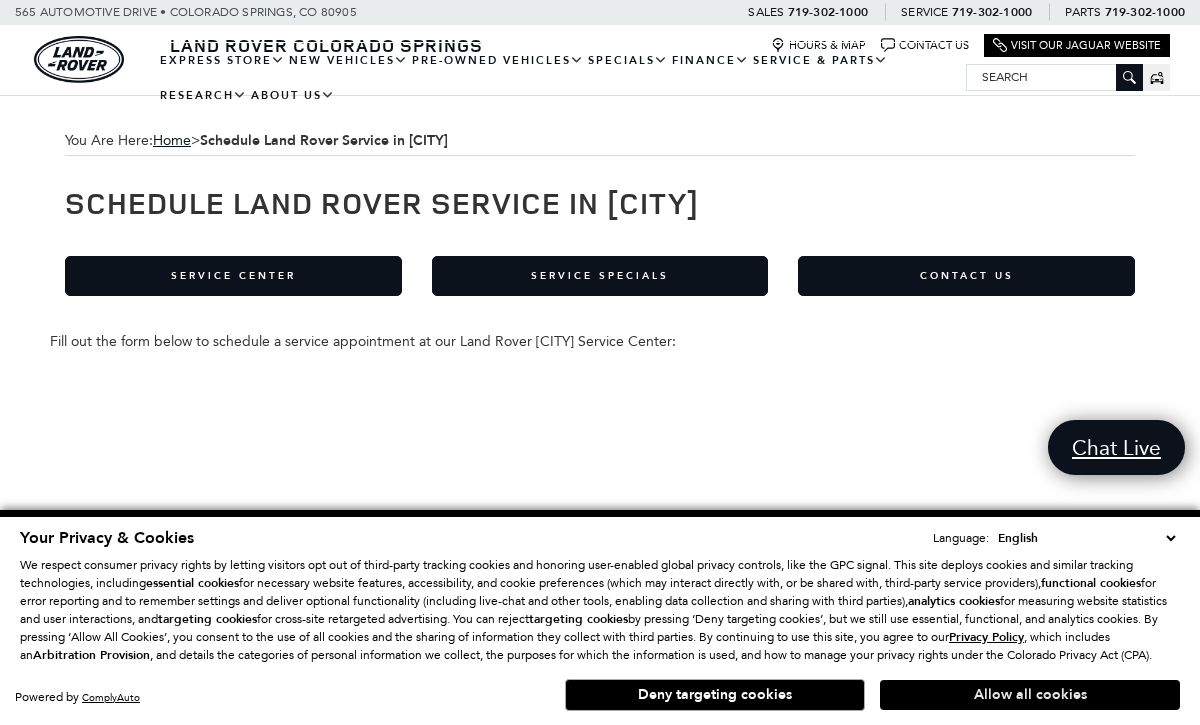 click on "Allow all cookies" at bounding box center [1030, 695] 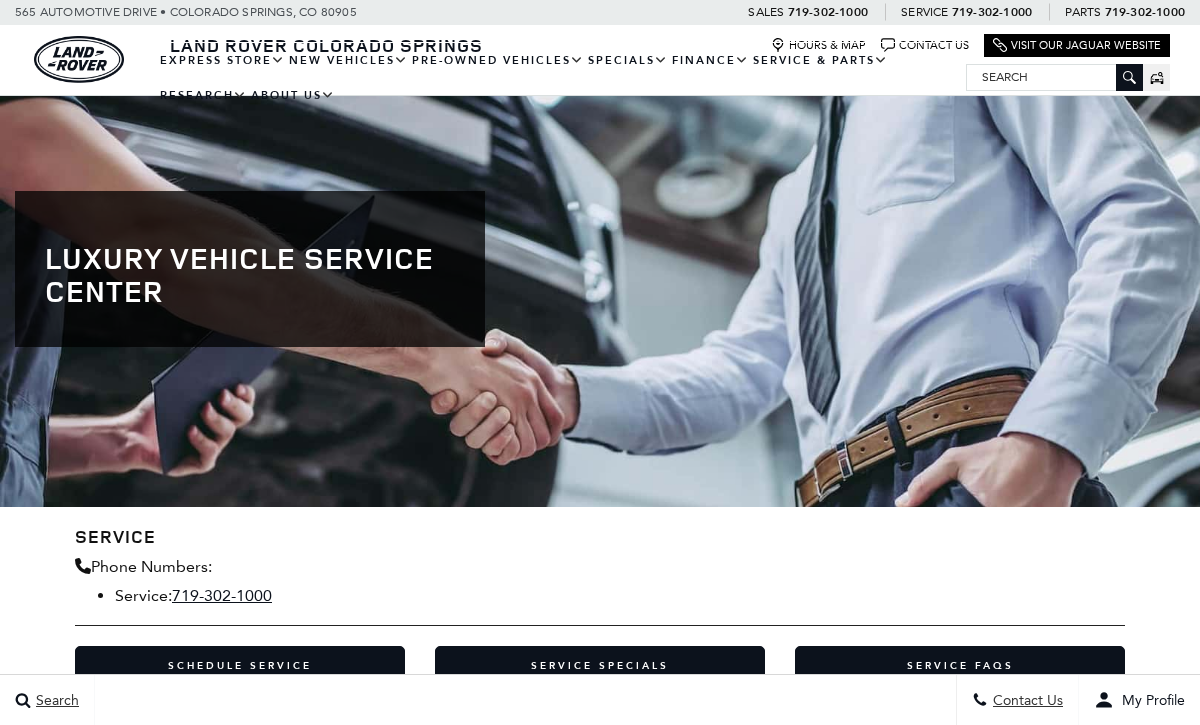 scroll, scrollTop: 0, scrollLeft: 0, axis: both 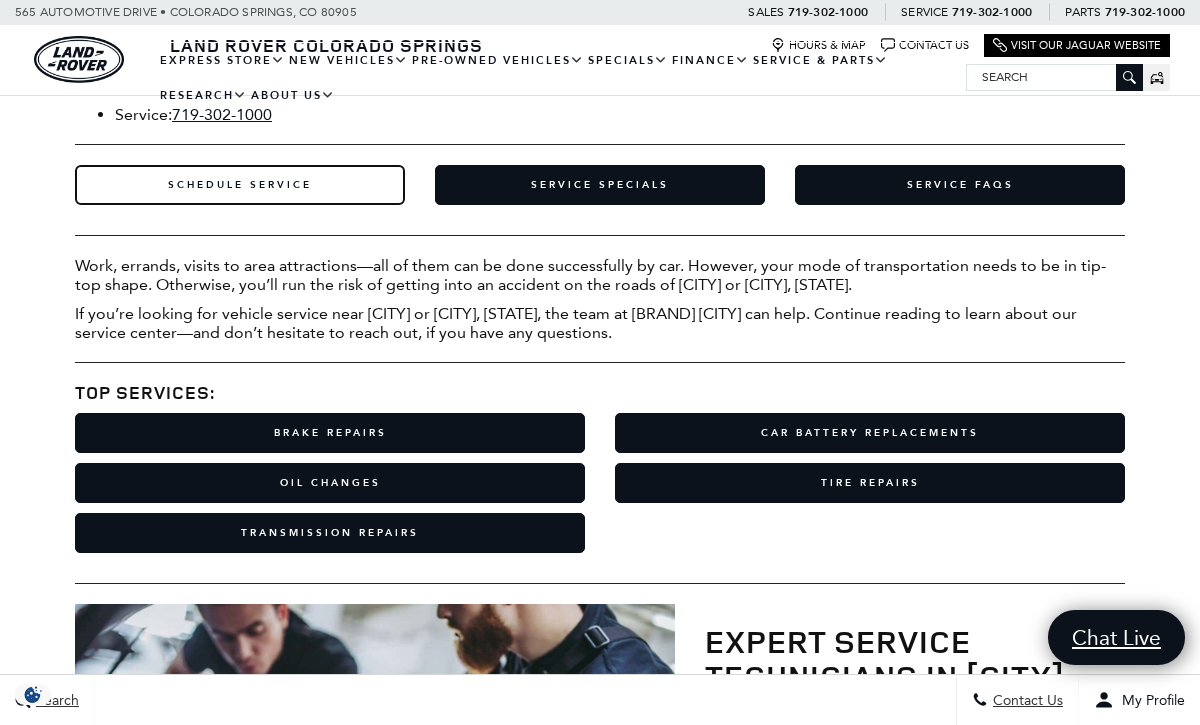 click on "Schedule Service" at bounding box center [240, 185] 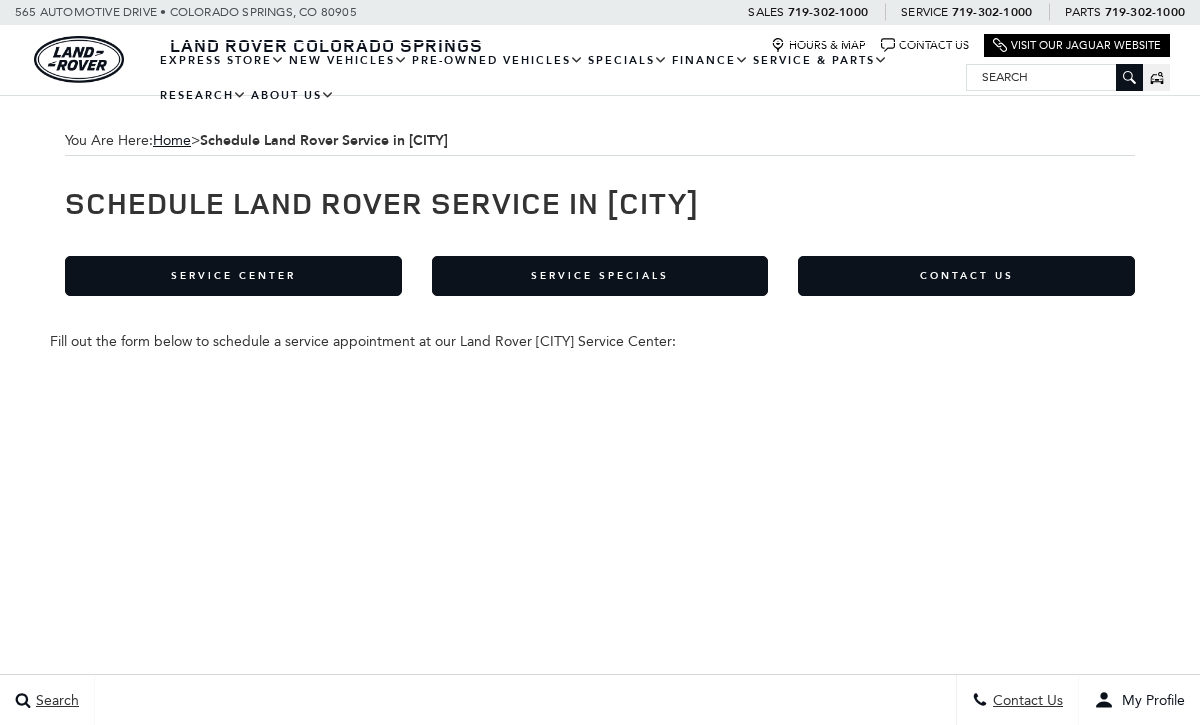 scroll, scrollTop: 0, scrollLeft: 0, axis: both 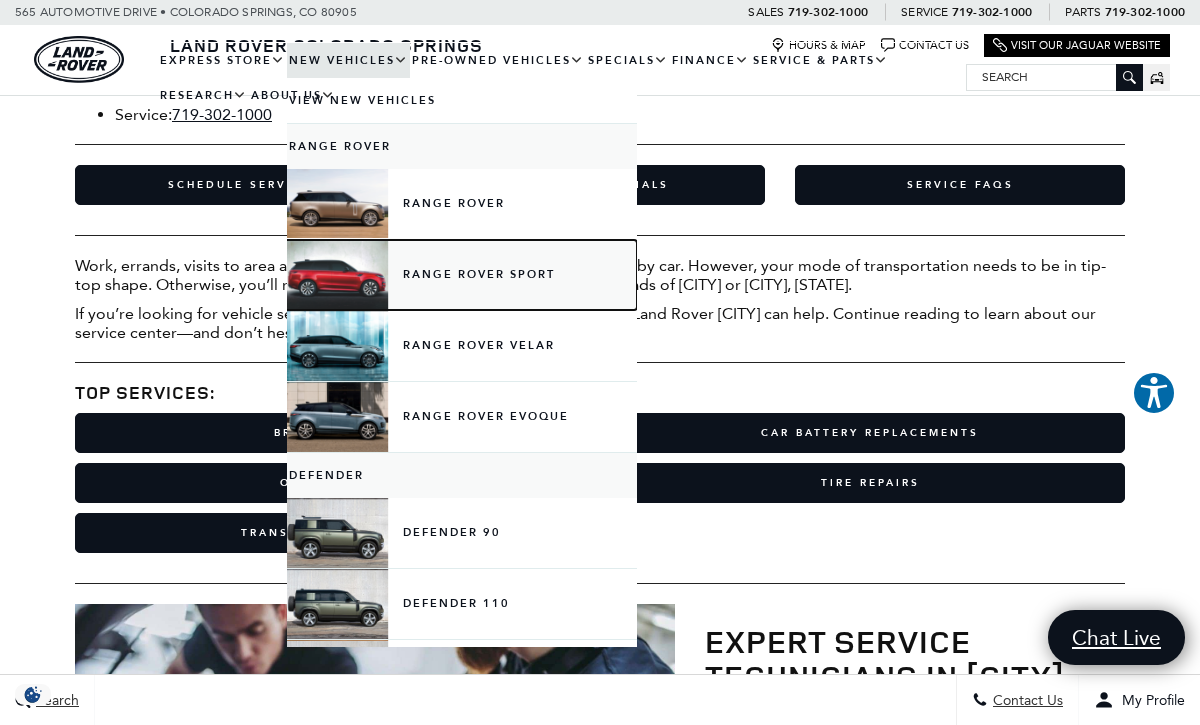 click on "Range Rover Sport" at bounding box center [462, 275] 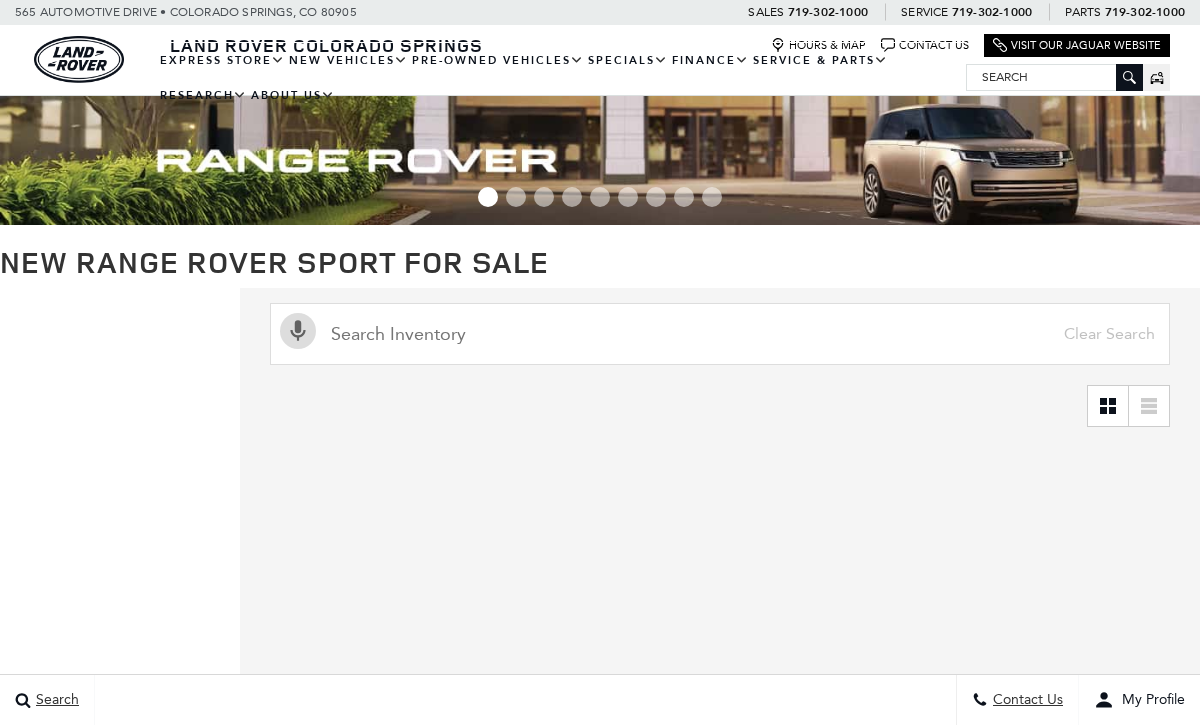 scroll, scrollTop: 55, scrollLeft: 0, axis: vertical 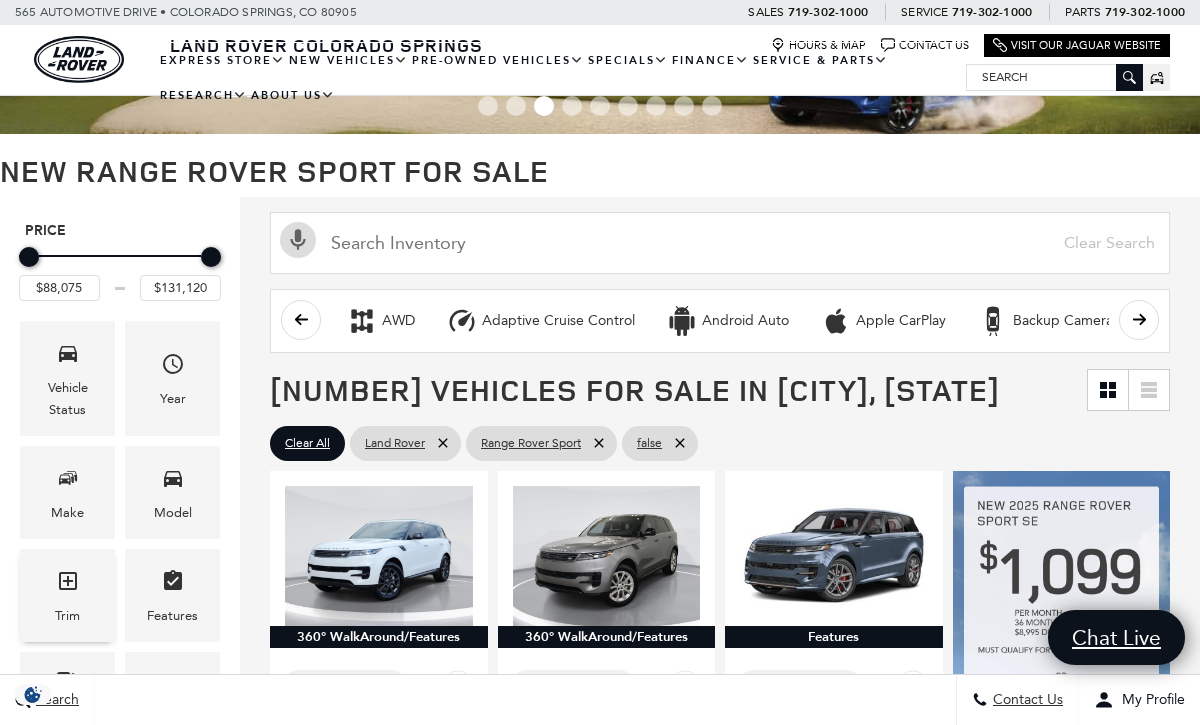 click at bounding box center (68, 584) 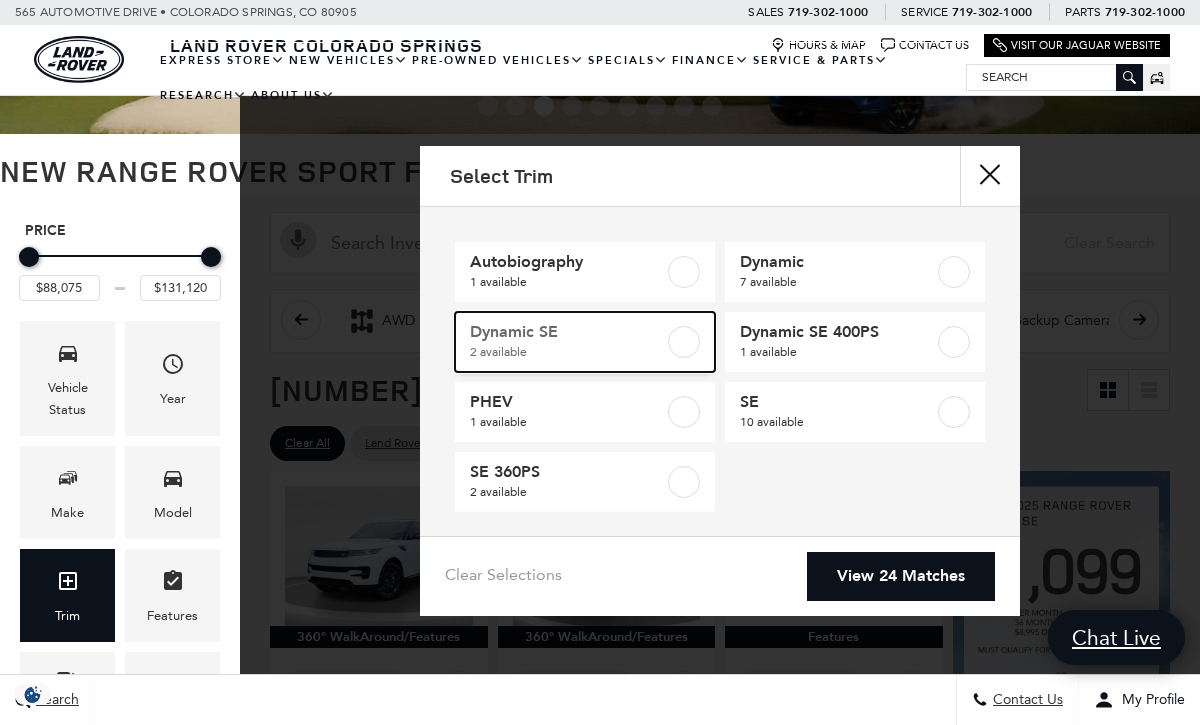 click at bounding box center (684, 342) 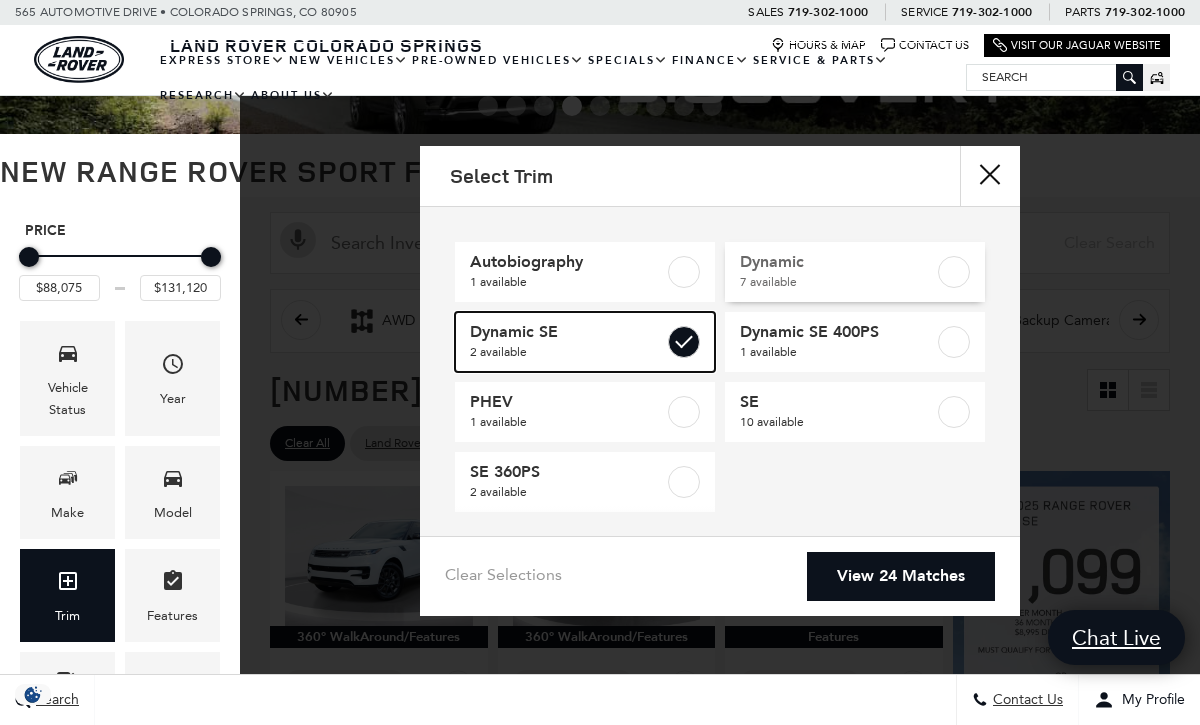 type on "$113,655" 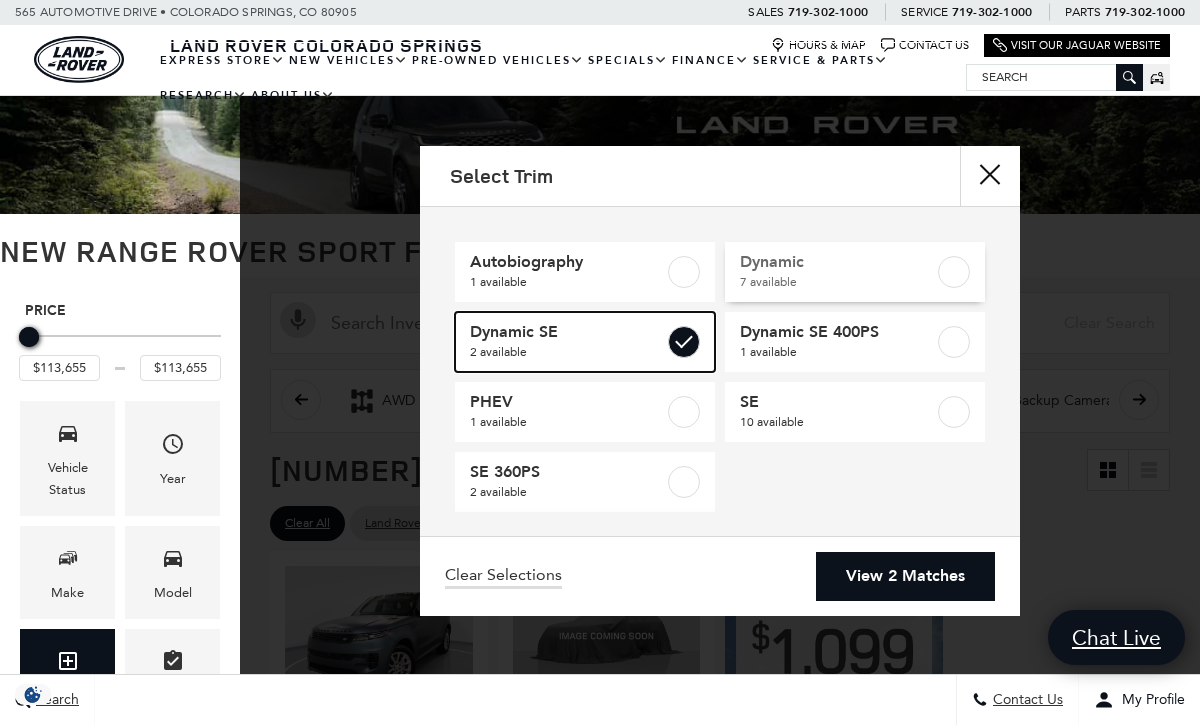 scroll, scrollTop: 0, scrollLeft: 0, axis: both 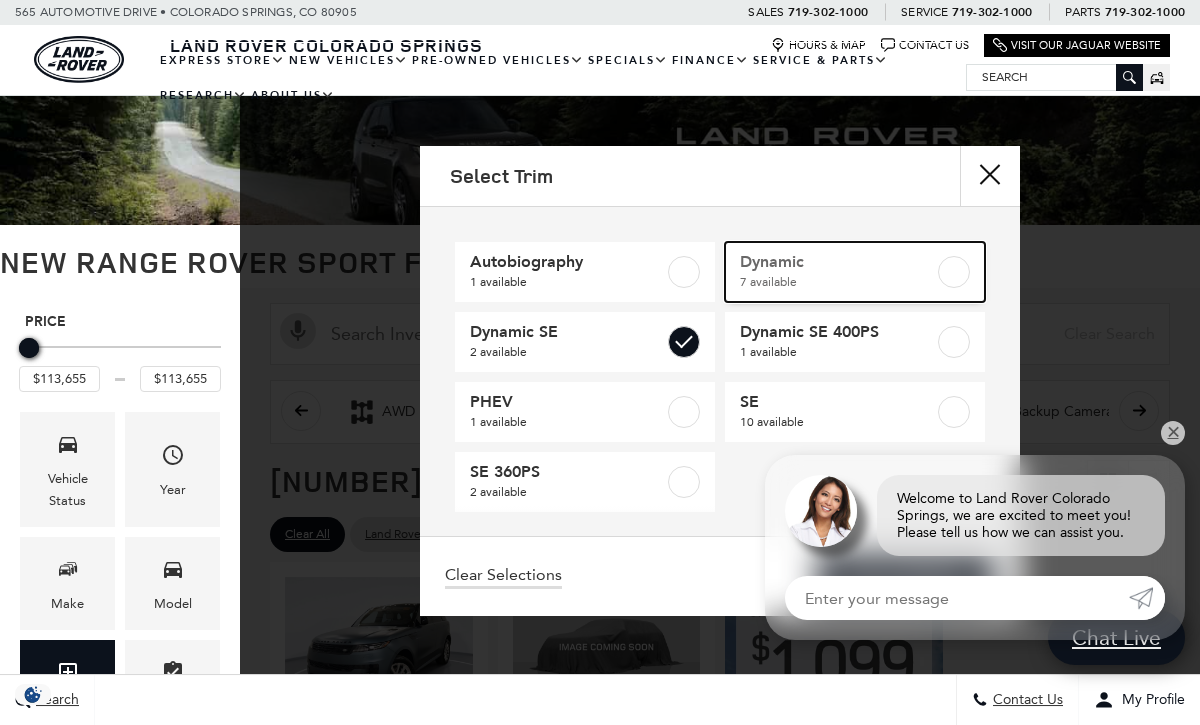 click on "Dynamic" at bounding box center (838, 262) 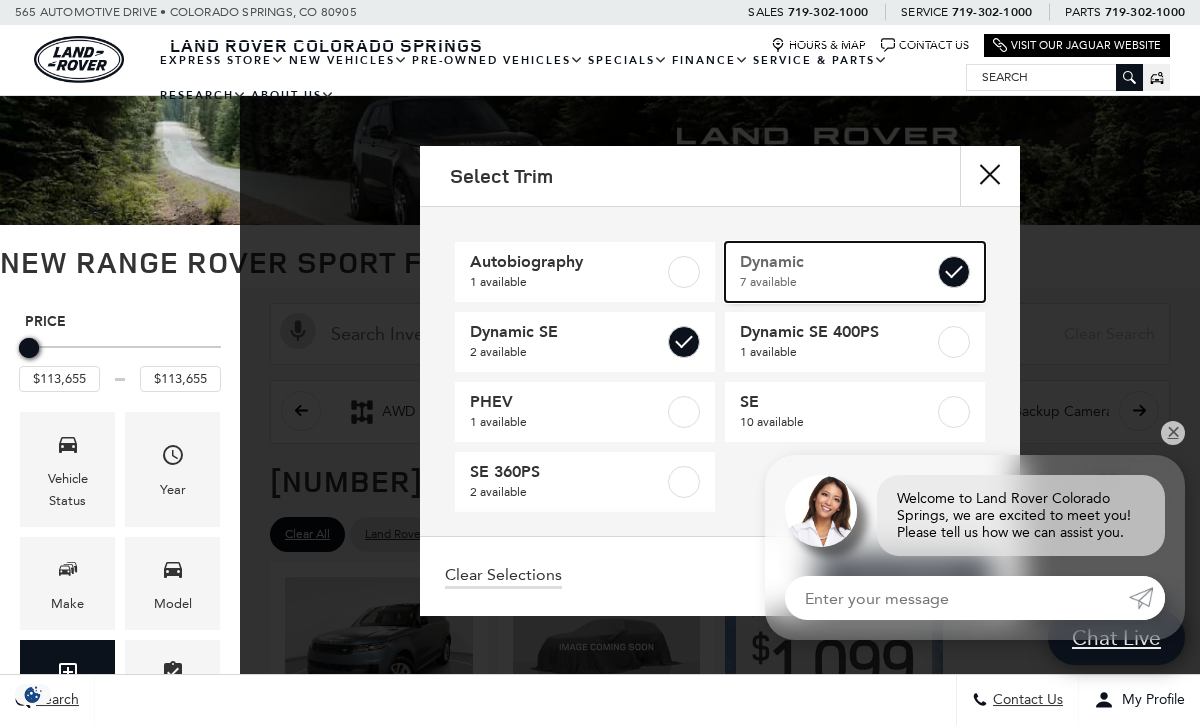 type on "$100,545" 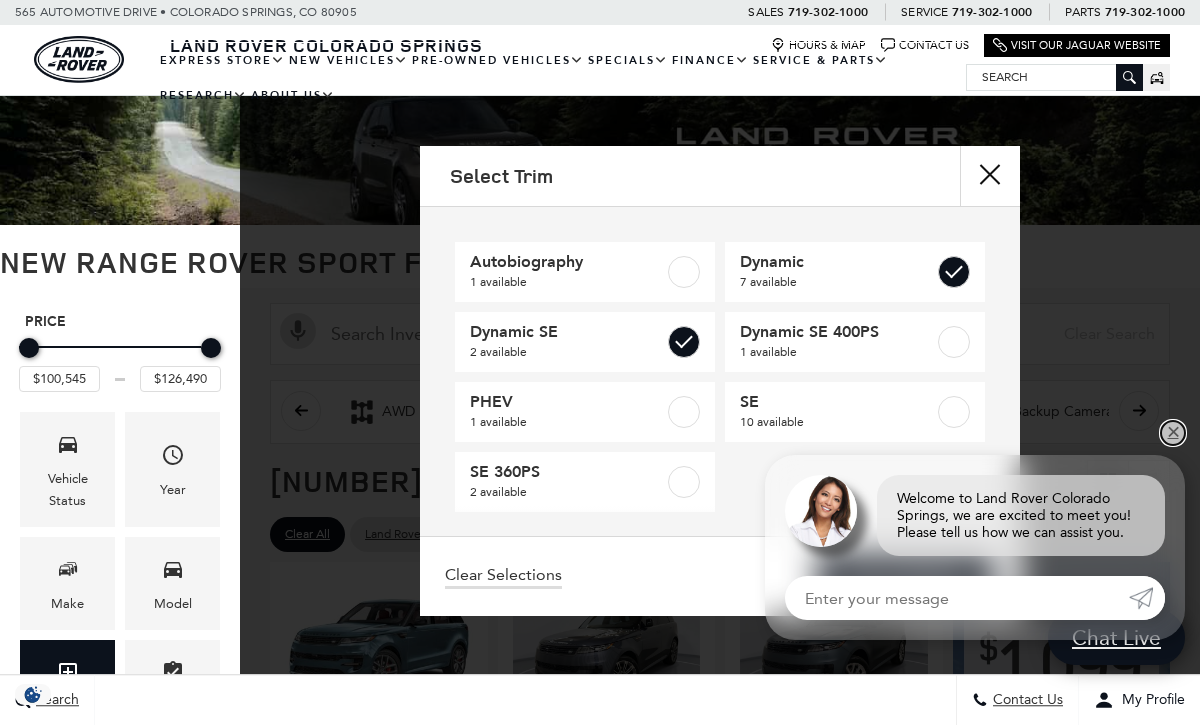 click on "✕" at bounding box center (1173, 433) 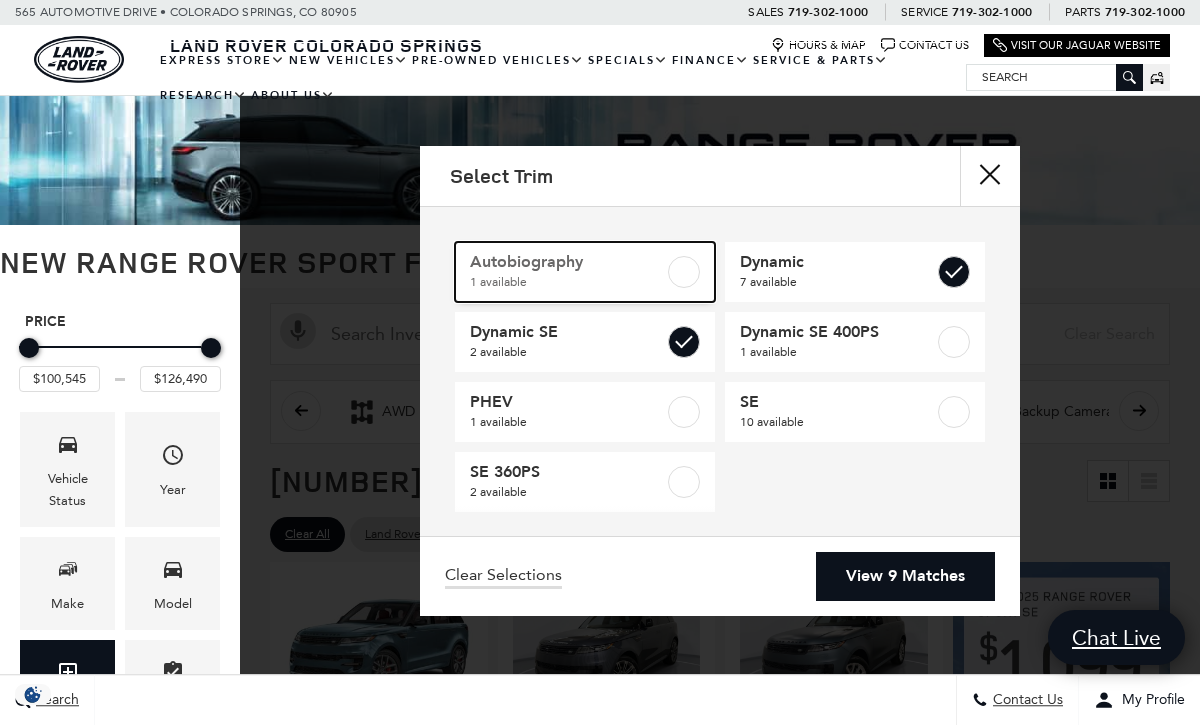 click on "Autobiography 1   available" at bounding box center [585, 272] 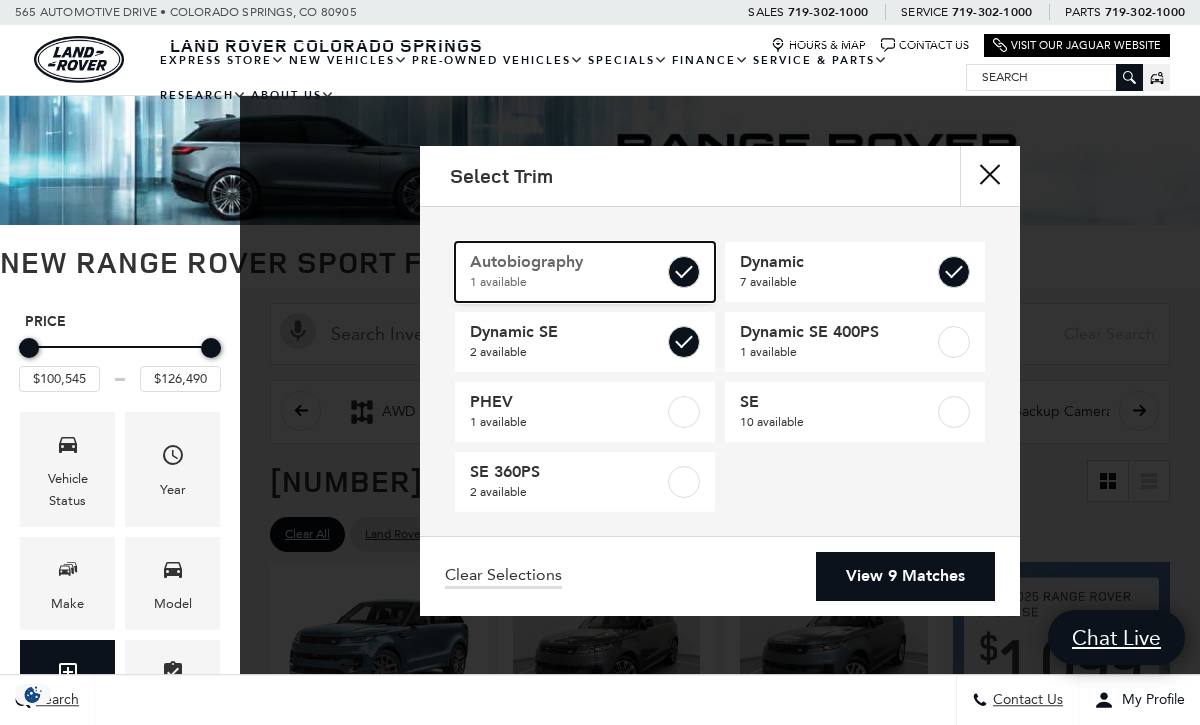 type on "$131,120" 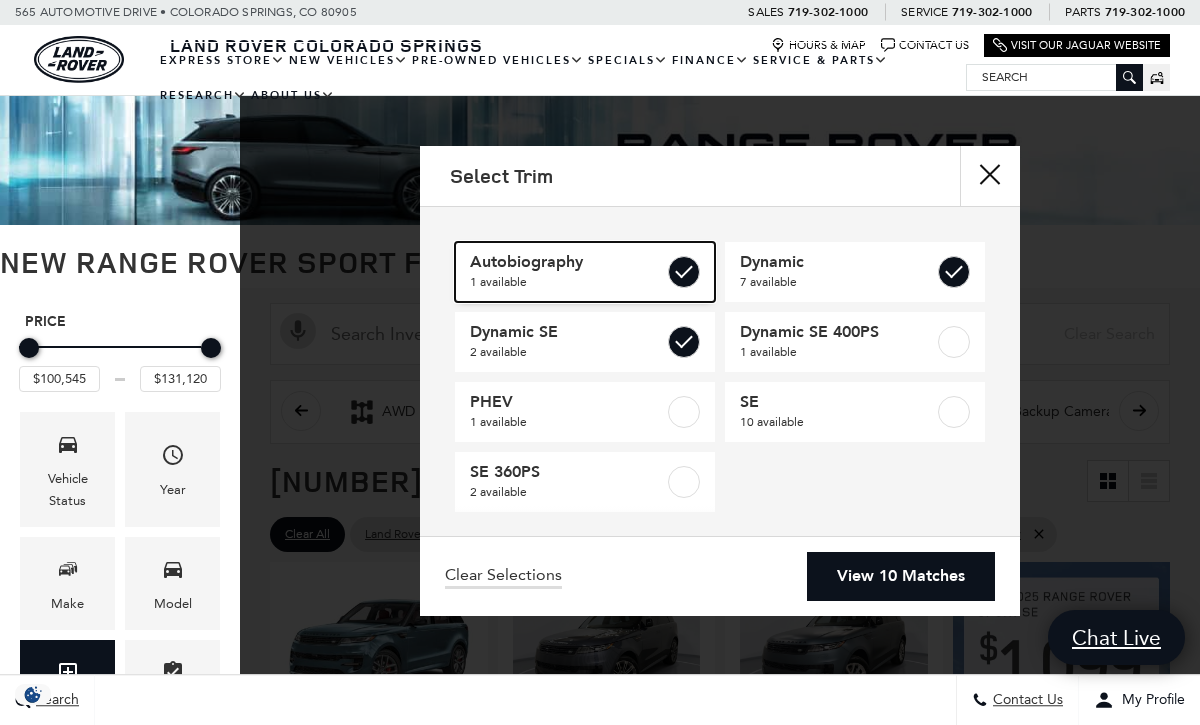 click on "Autobiography 1   available" at bounding box center [585, 272] 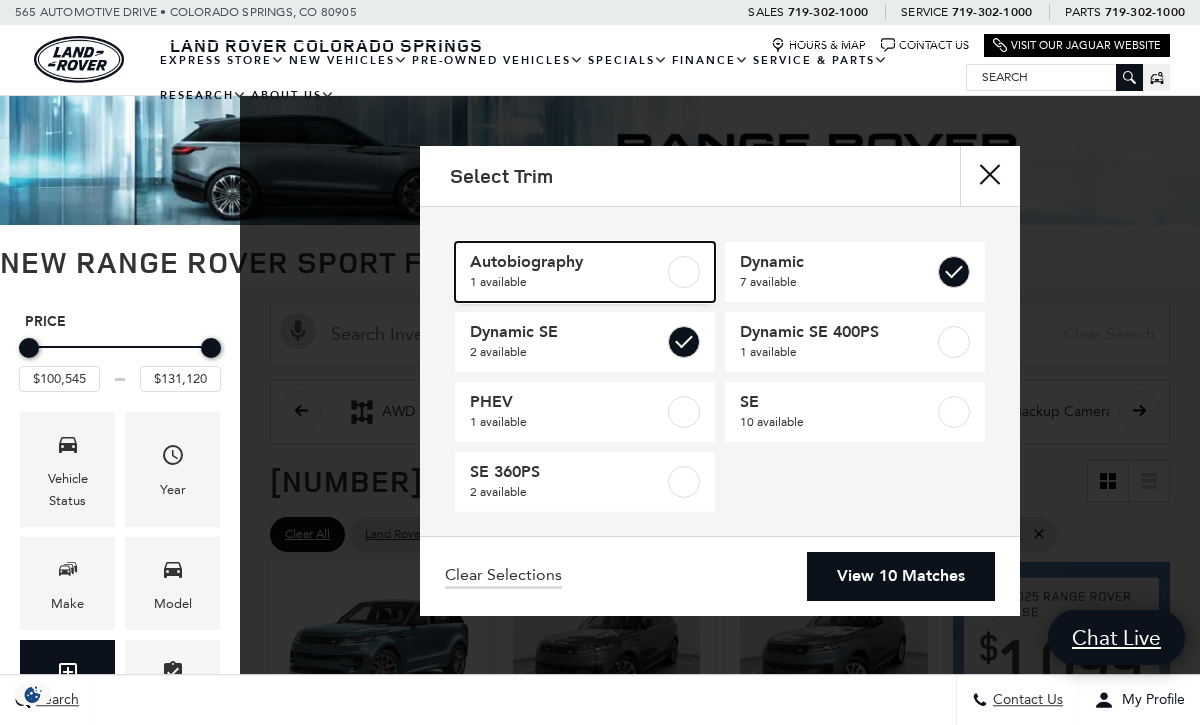 type on "$126,490" 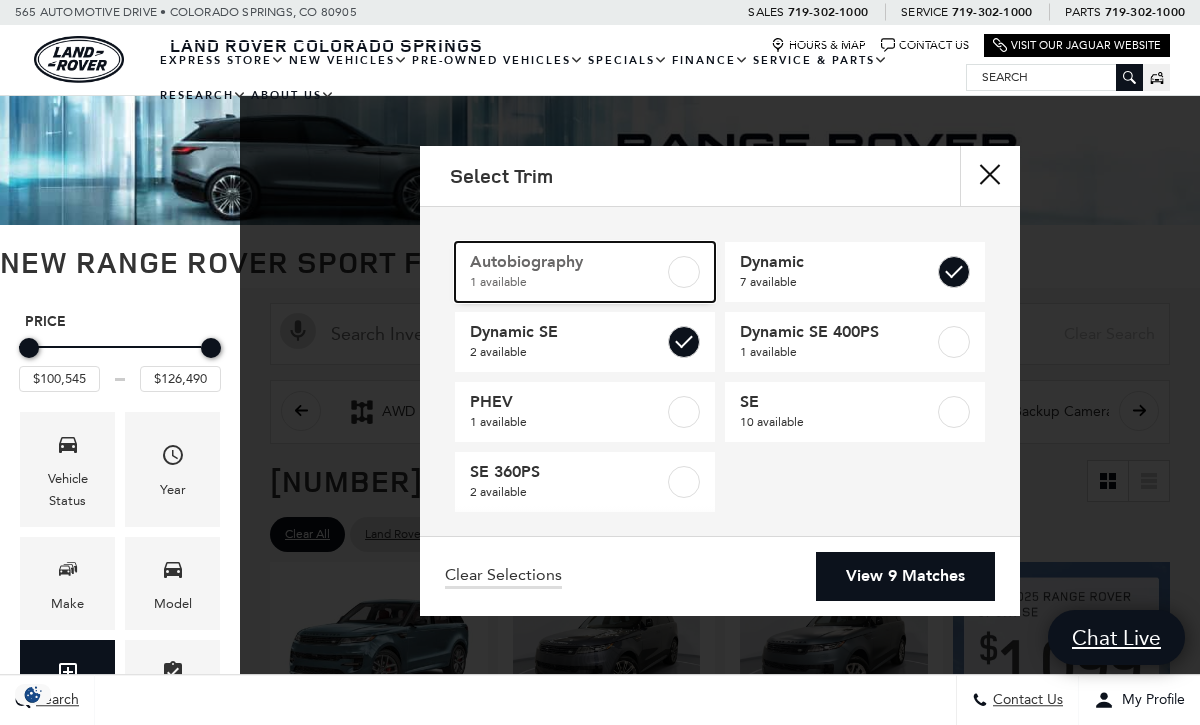 click on "Autobiography 1   available" at bounding box center [585, 272] 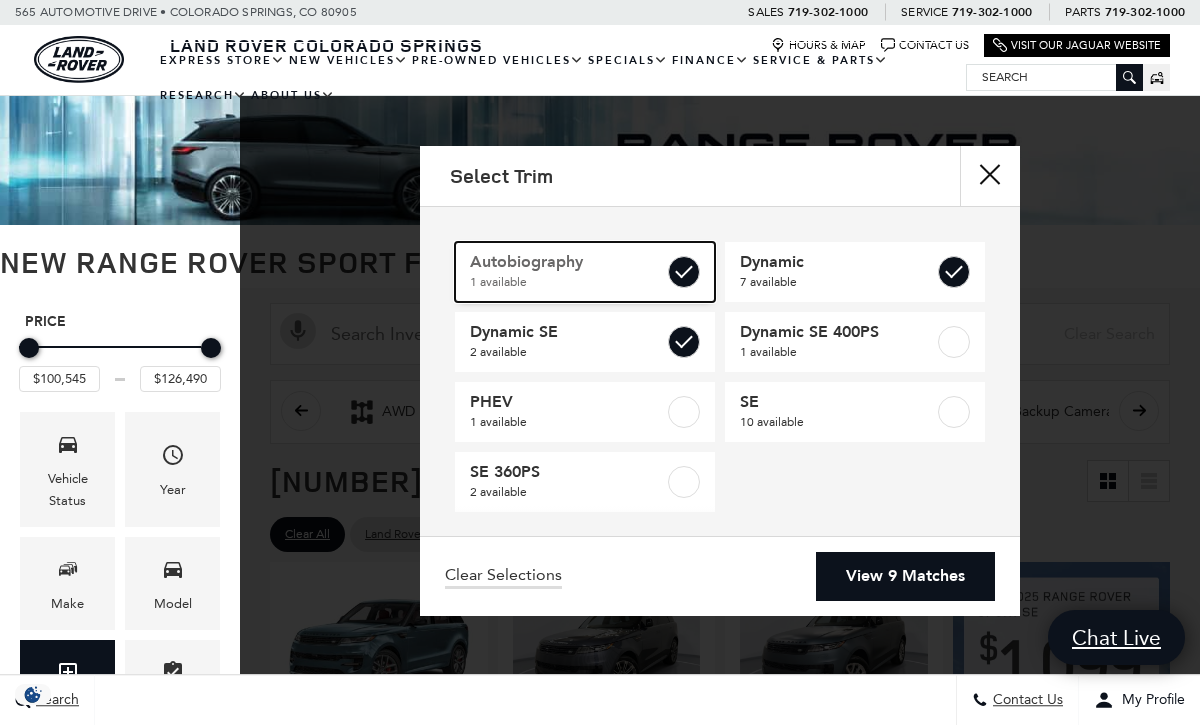 type on "$131,120" 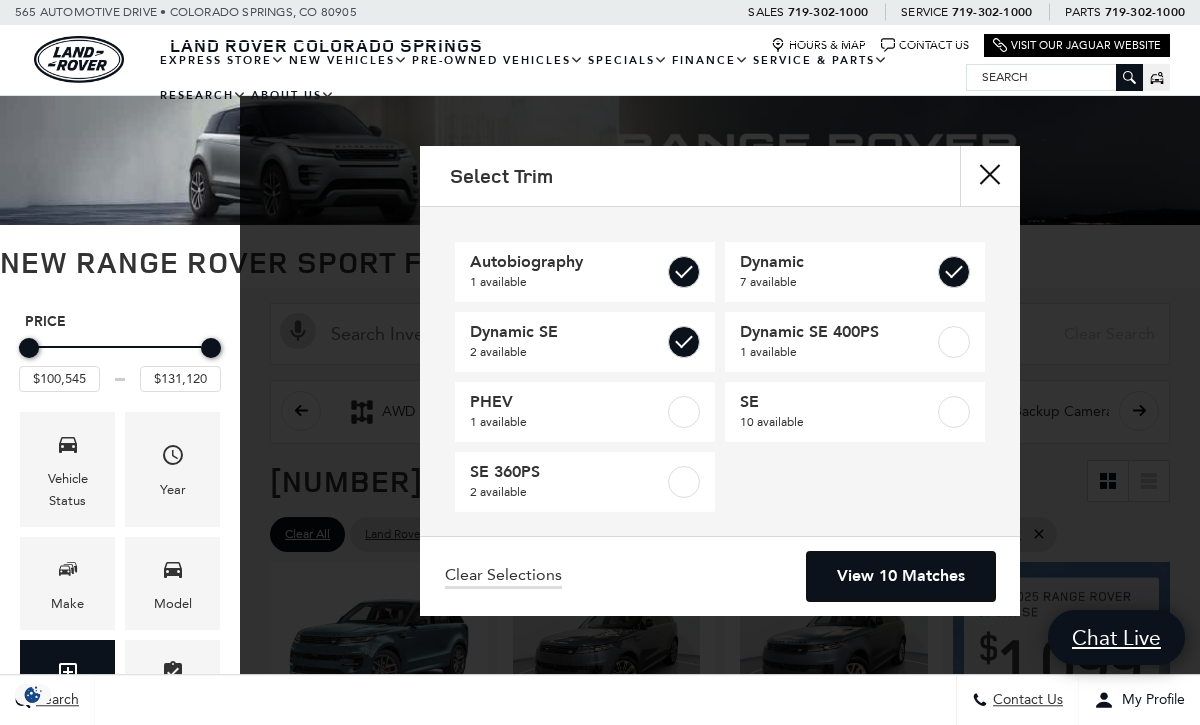 click on "View   10   Matches" at bounding box center [901, 576] 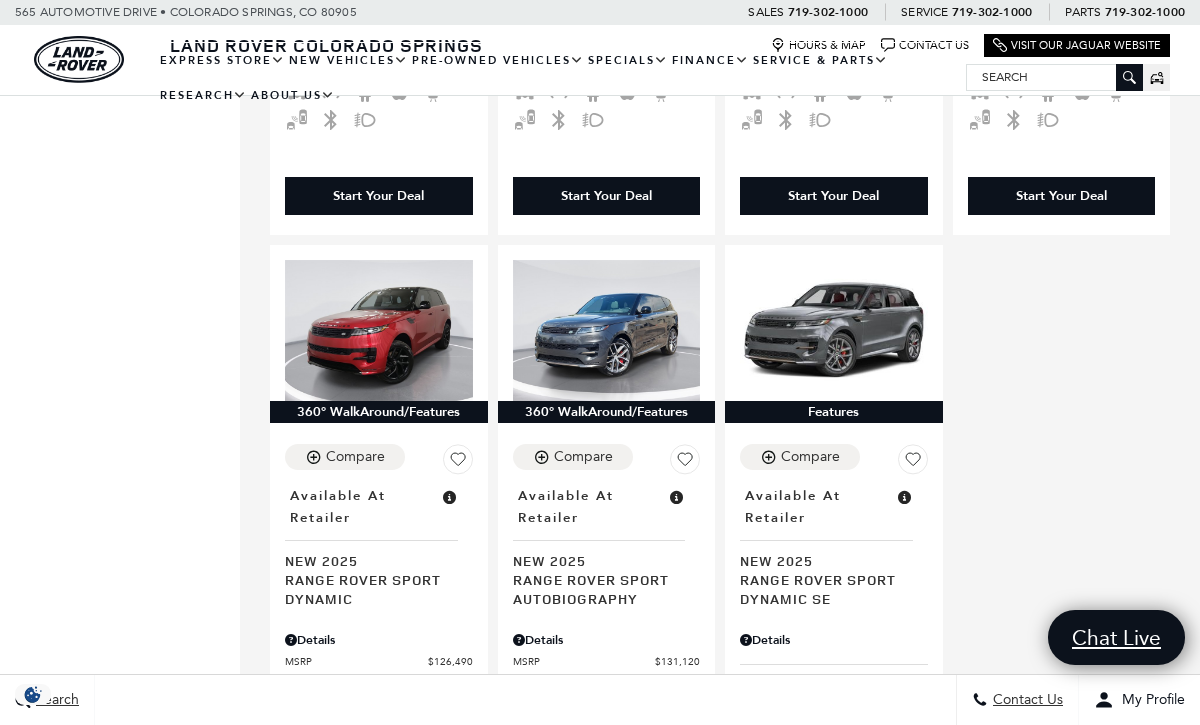 scroll, scrollTop: 1931, scrollLeft: 0, axis: vertical 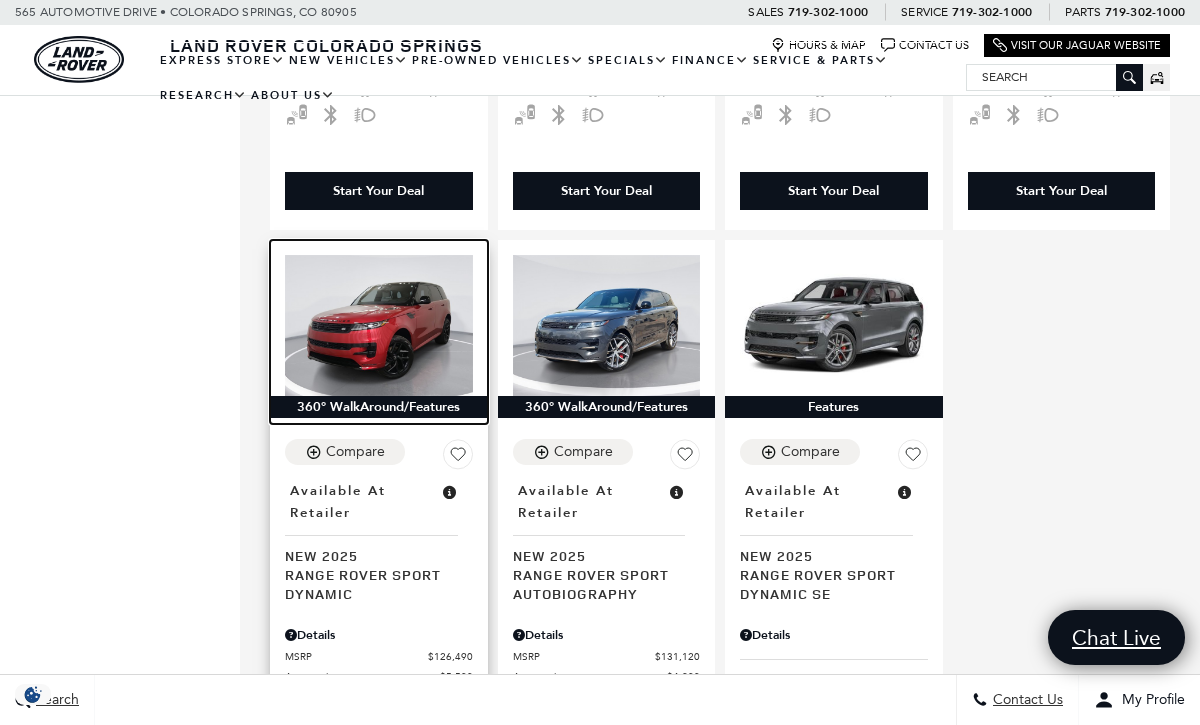 click at bounding box center (379, 325) 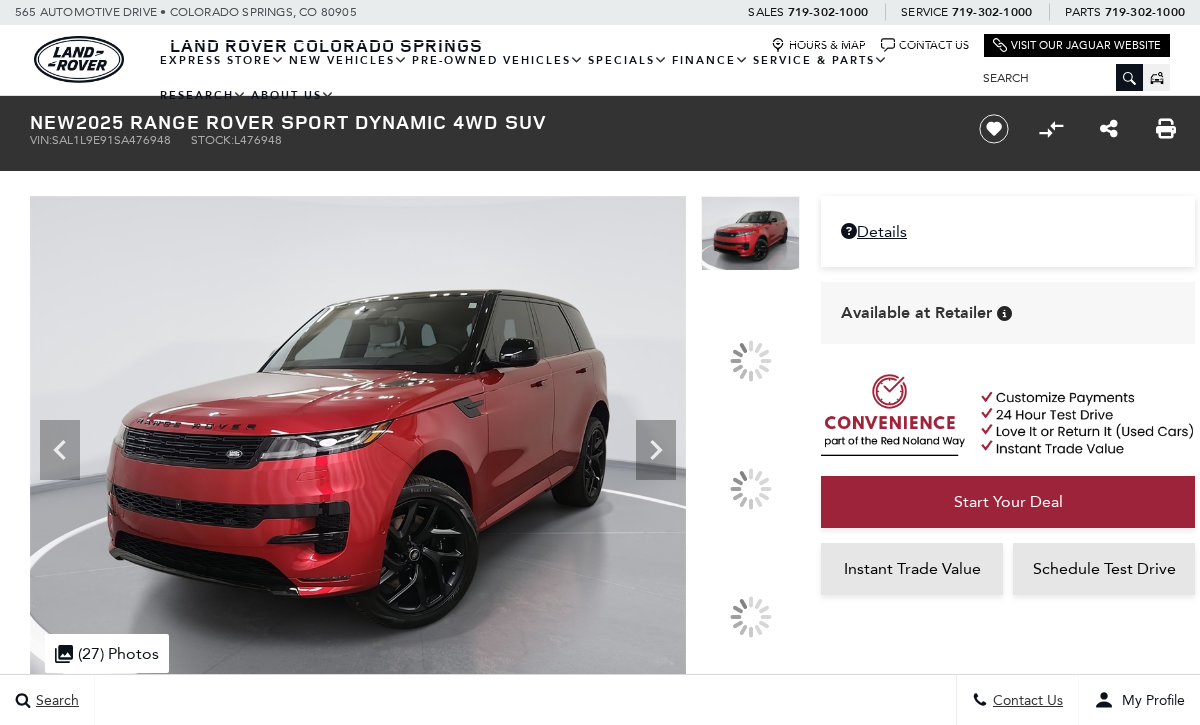 scroll, scrollTop: 0, scrollLeft: 0, axis: both 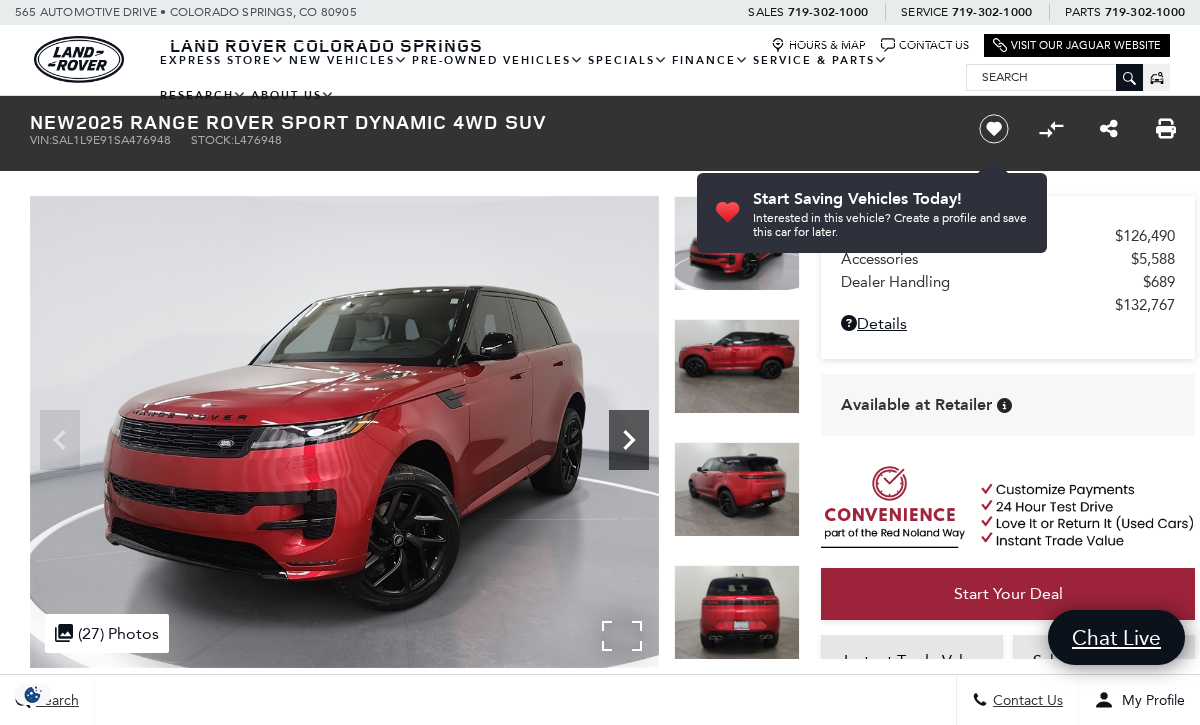 click 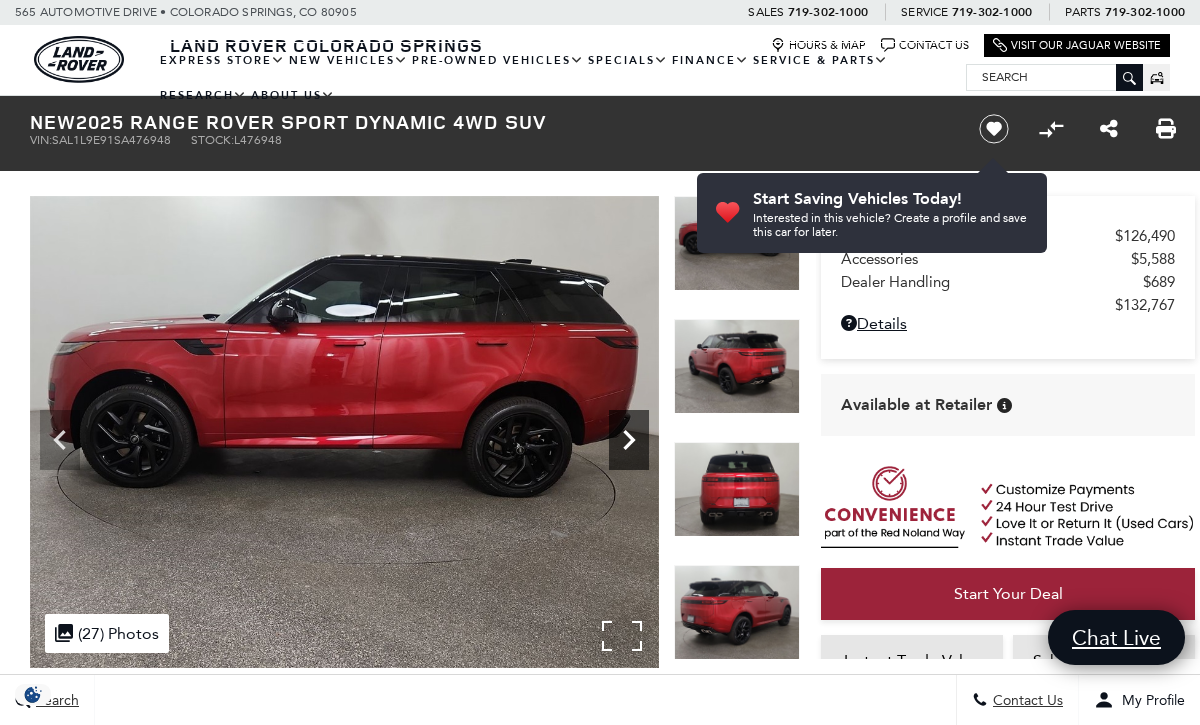 click 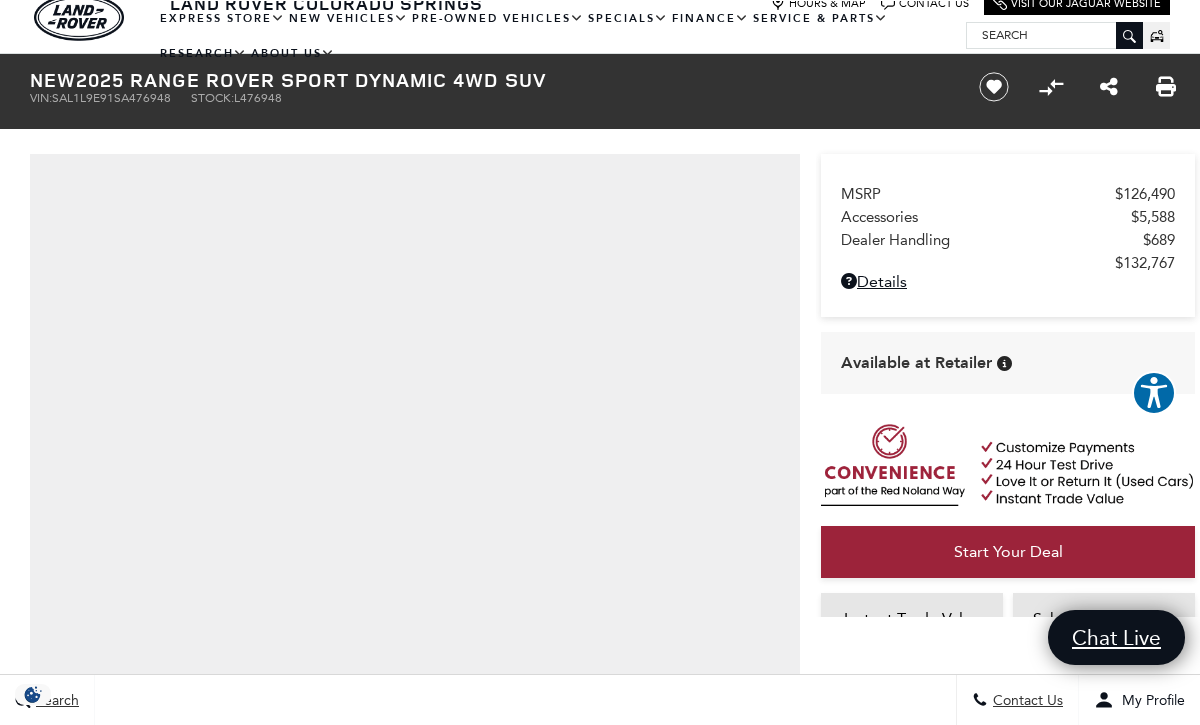 scroll, scrollTop: 41, scrollLeft: 0, axis: vertical 